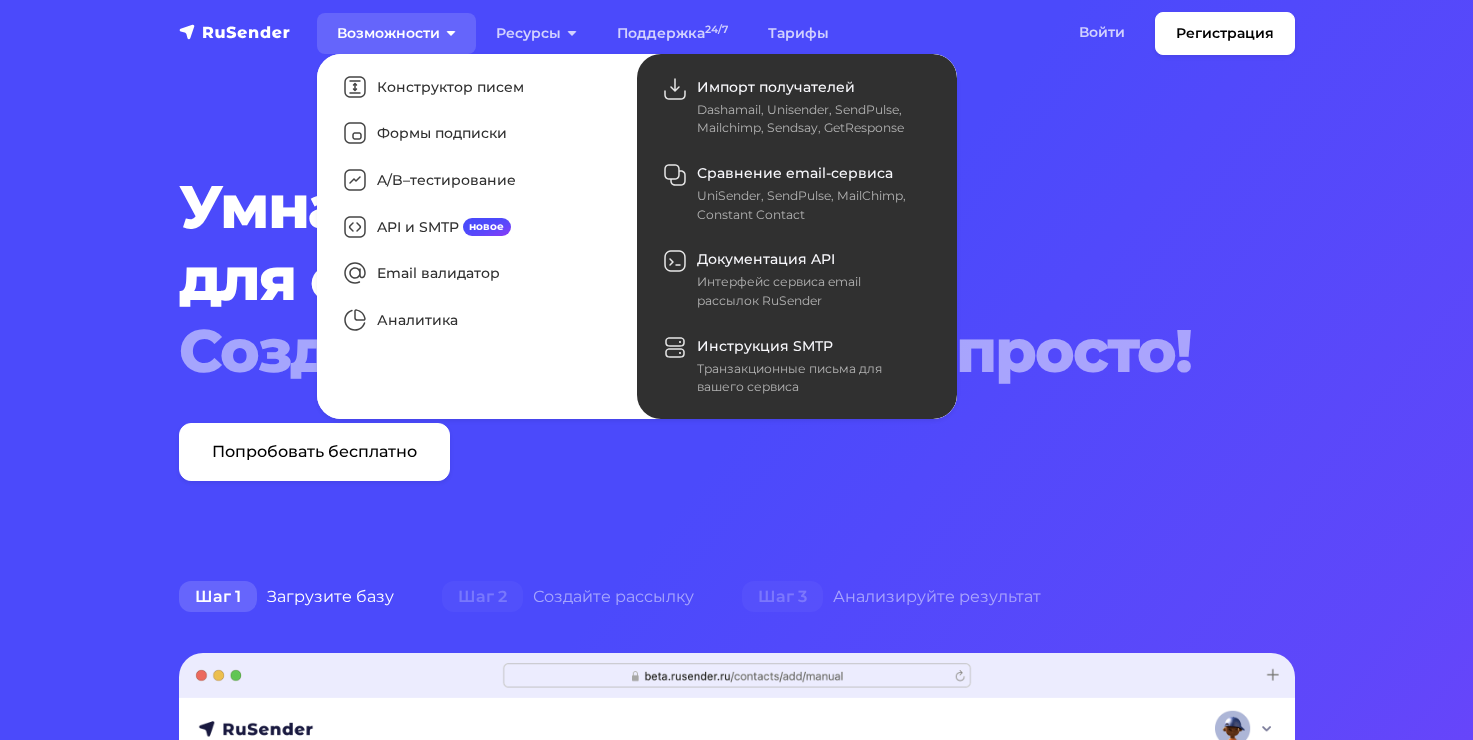 scroll, scrollTop: 0, scrollLeft: 0, axis: both 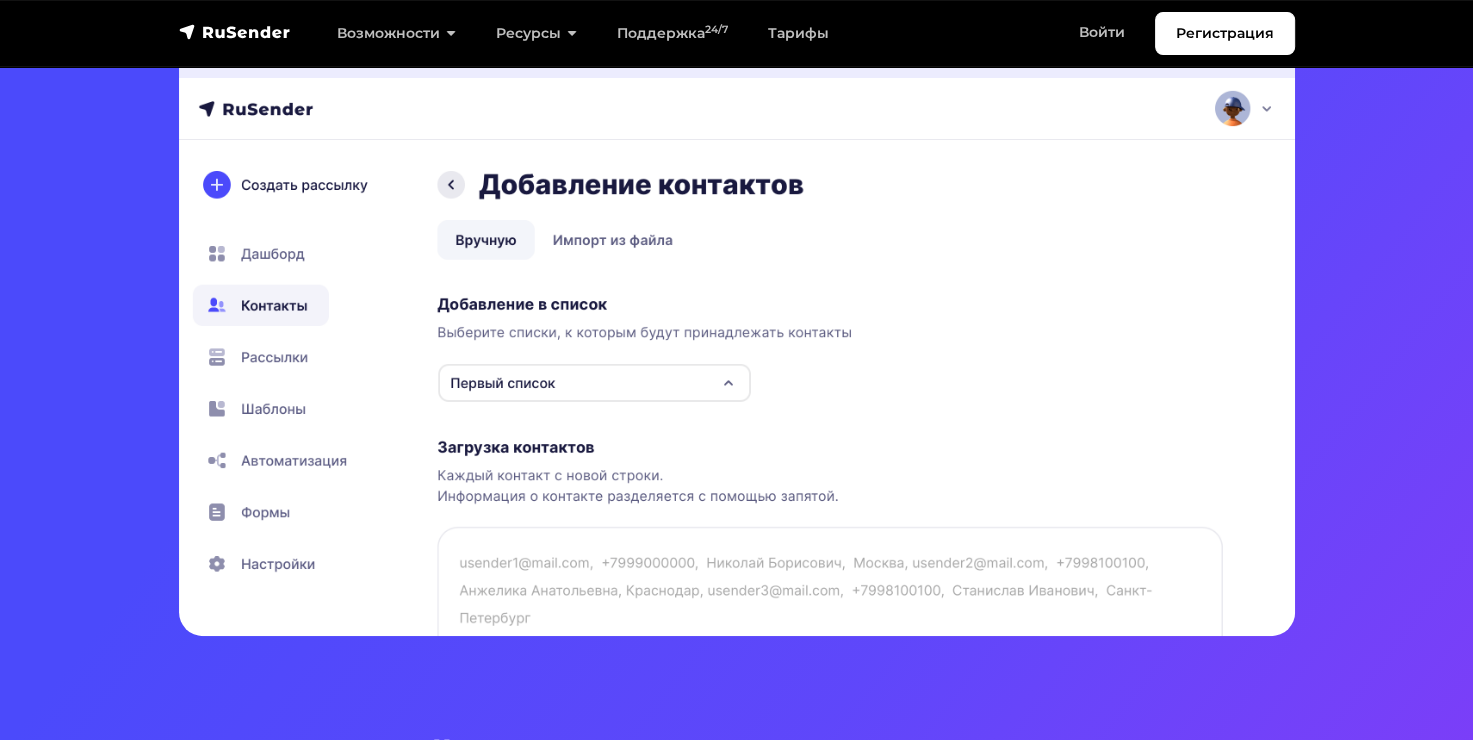 click at bounding box center (737, 334) 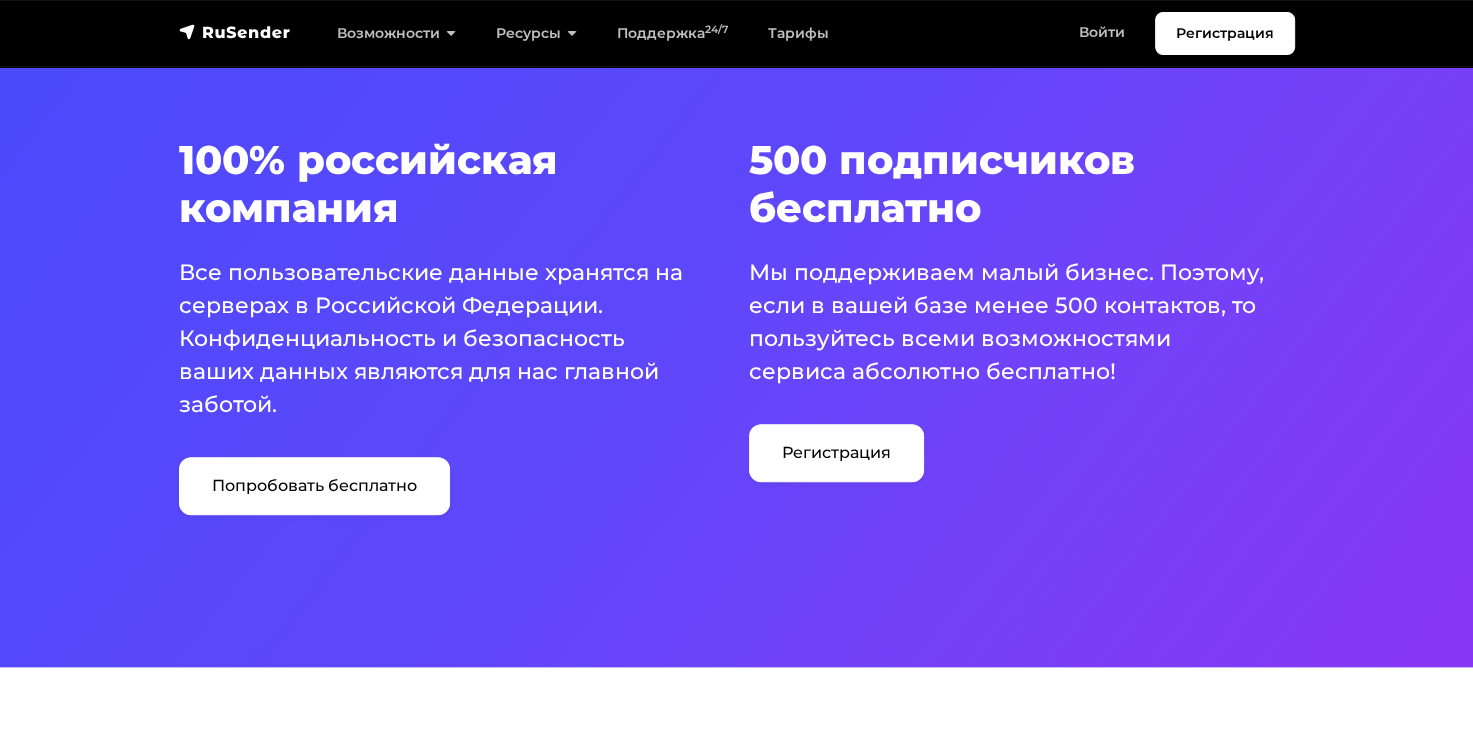 scroll, scrollTop: 1220, scrollLeft: 0, axis: vertical 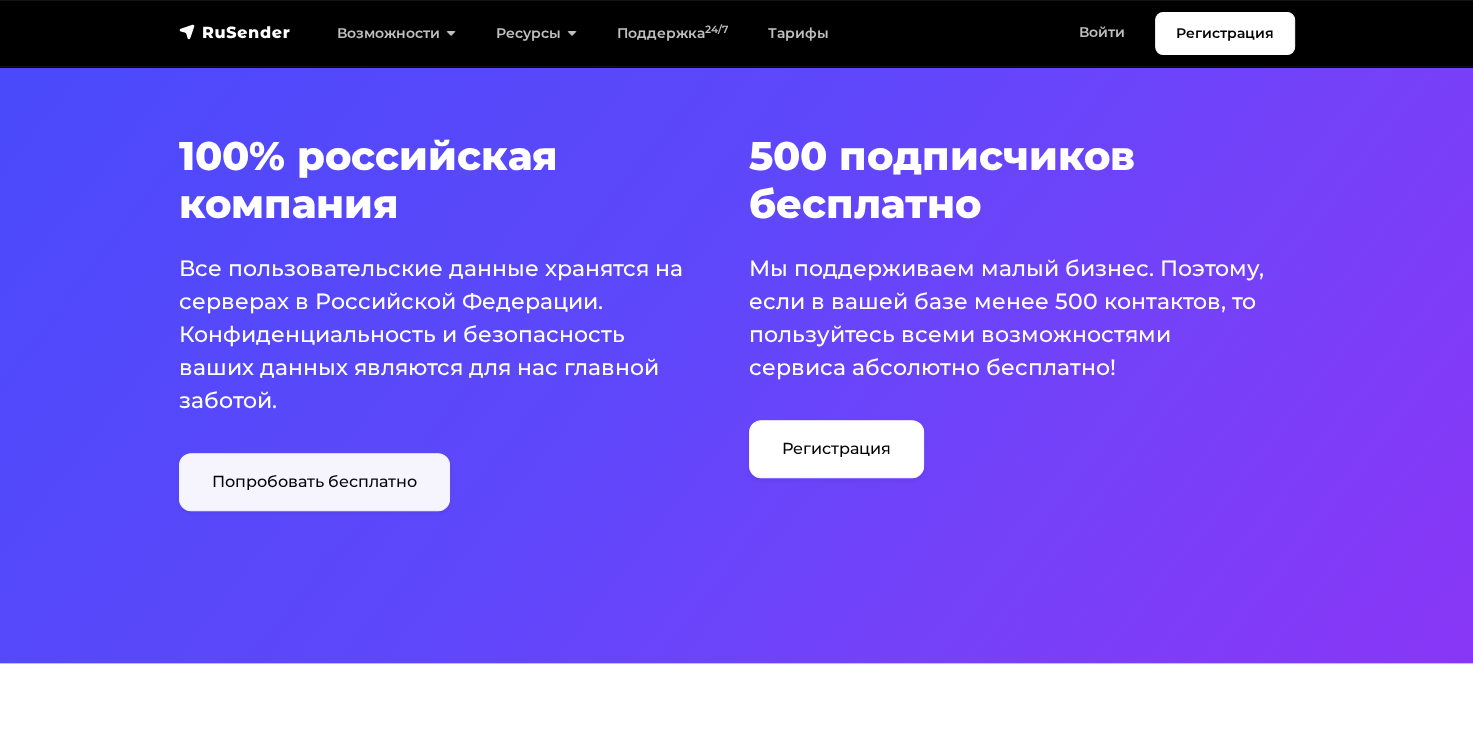 click on "Попробовать бесплатно" at bounding box center [314, 482] 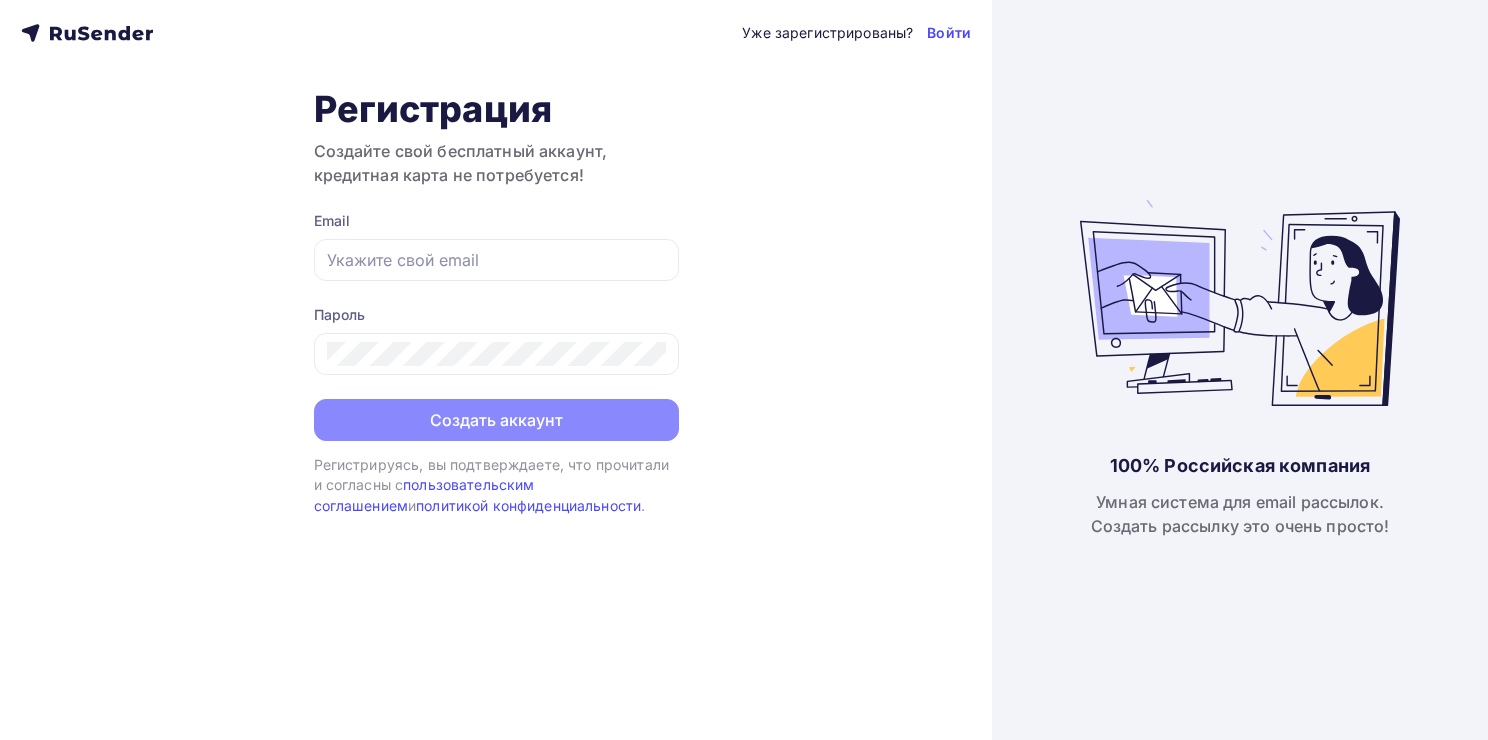 scroll, scrollTop: 0, scrollLeft: 0, axis: both 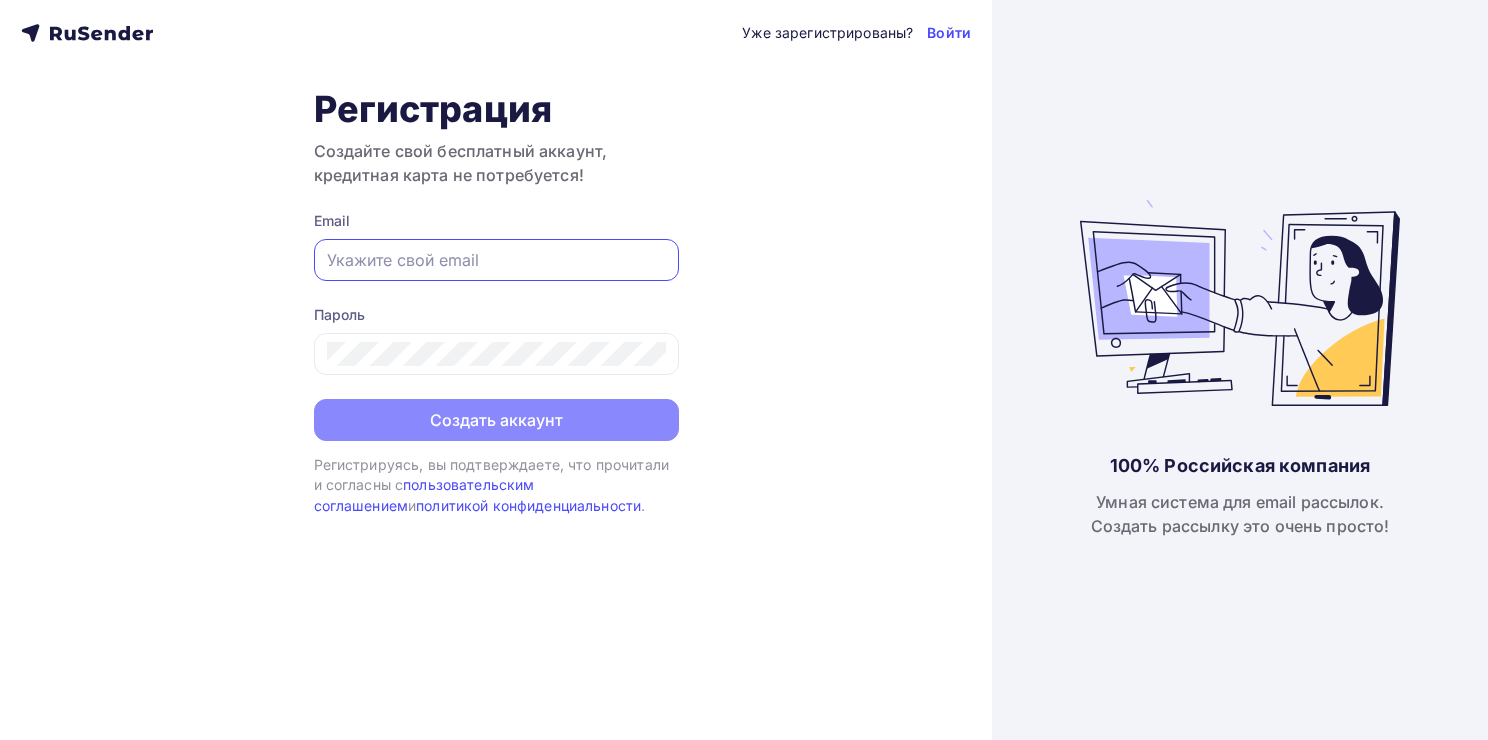 click at bounding box center [496, 260] 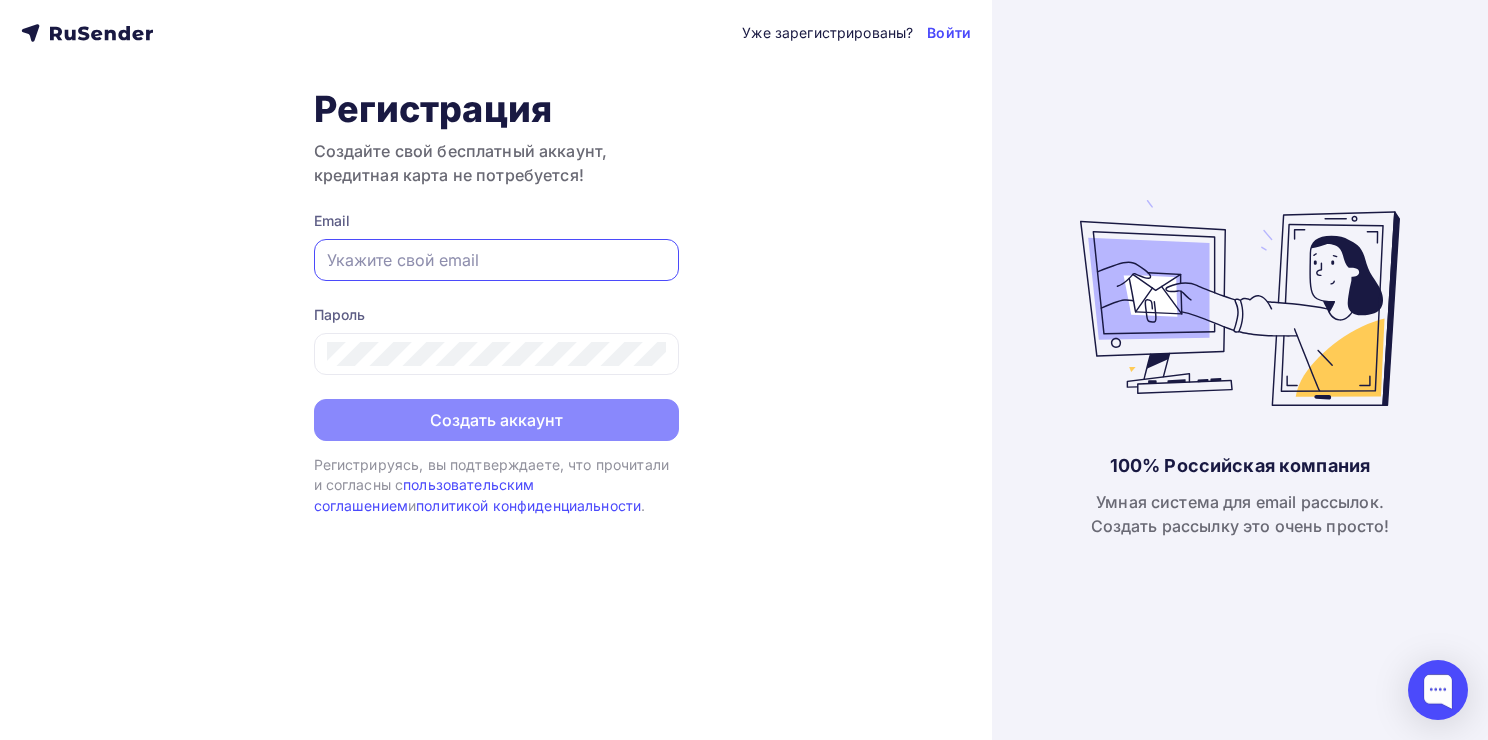 type on "[EMAIL]" 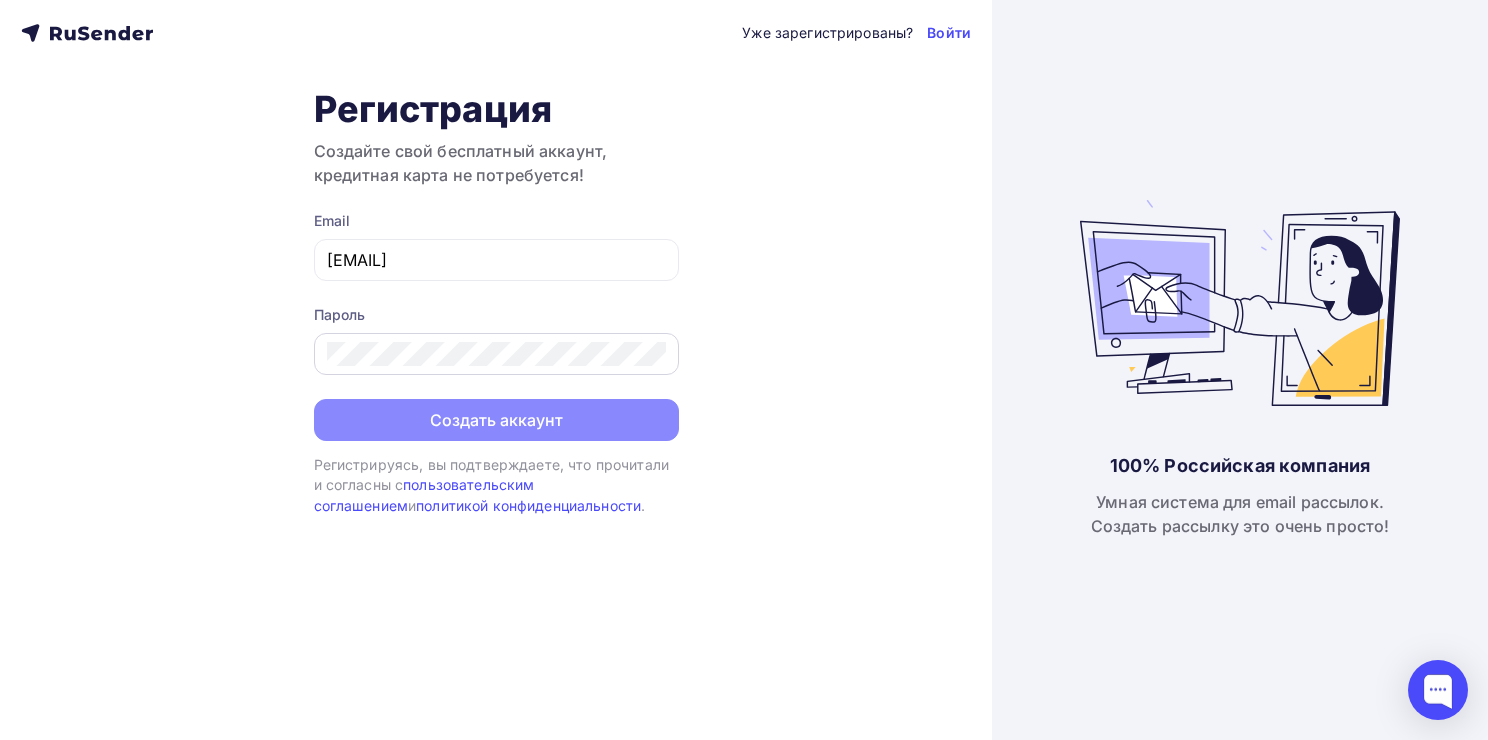 click at bounding box center [496, 354] 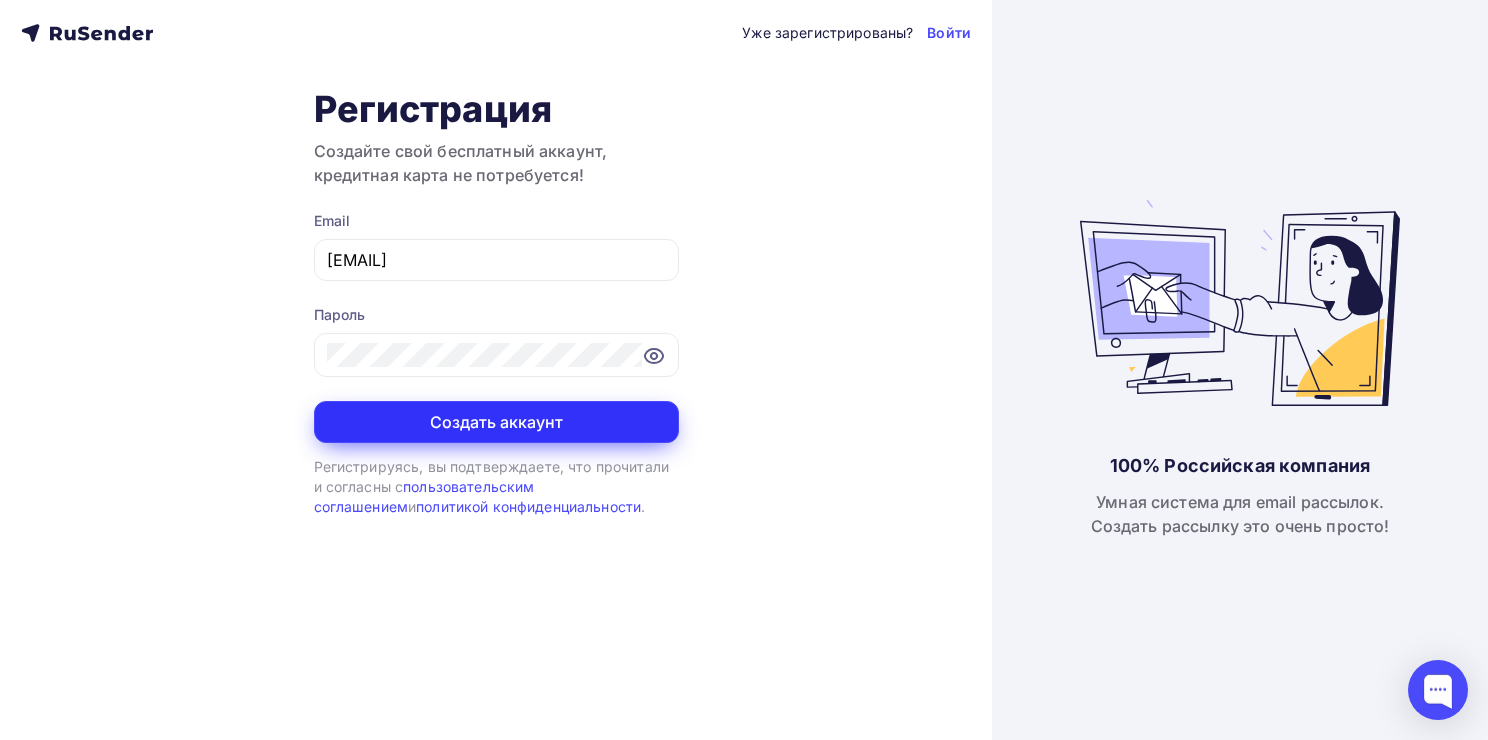 click on "Создать аккаунт" at bounding box center [496, 422] 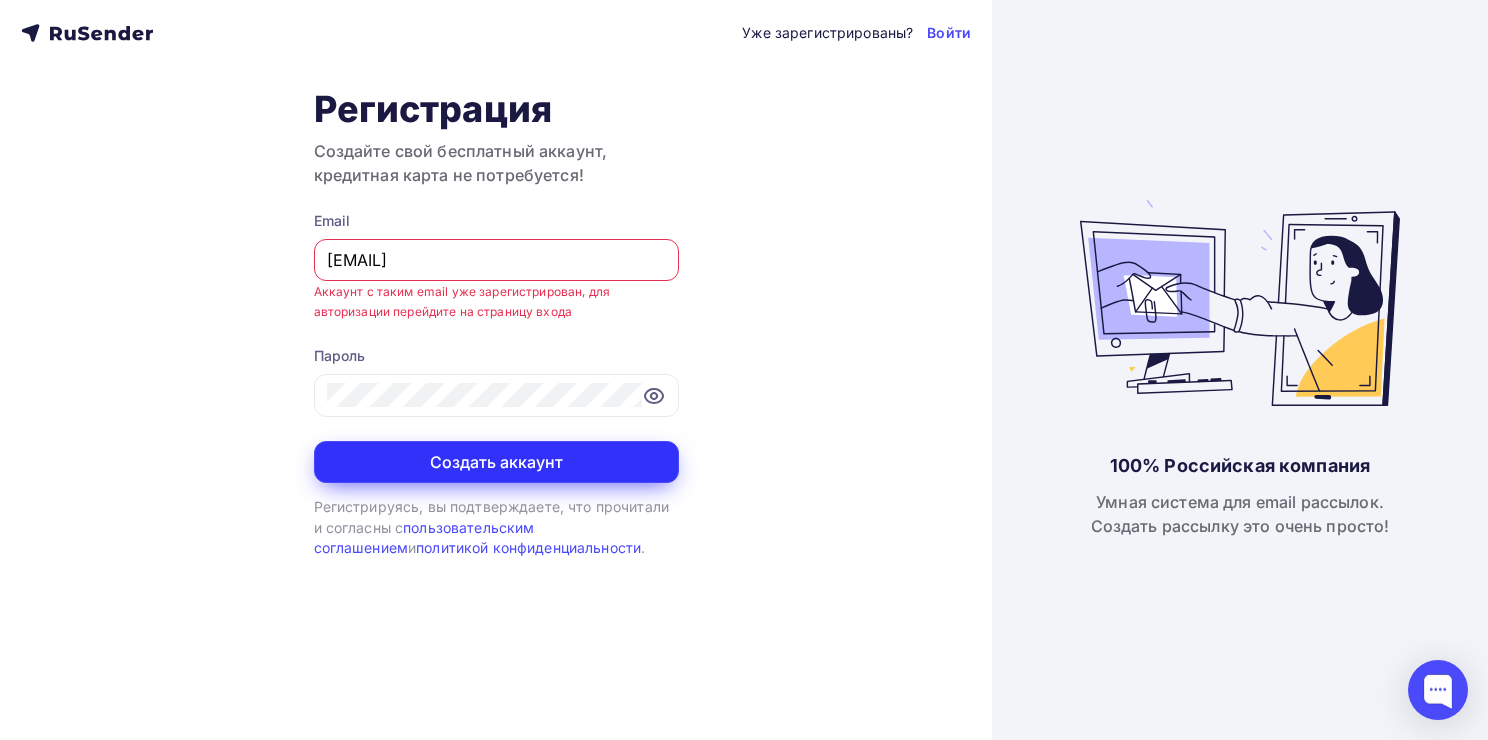 click on "Email    1989_85@mail.ru           Аккаунт с таким email уже зарегистрирован, для авторизации перейдите на страницу входа
Пароль
Создать аккаунт" at bounding box center [496, 347] 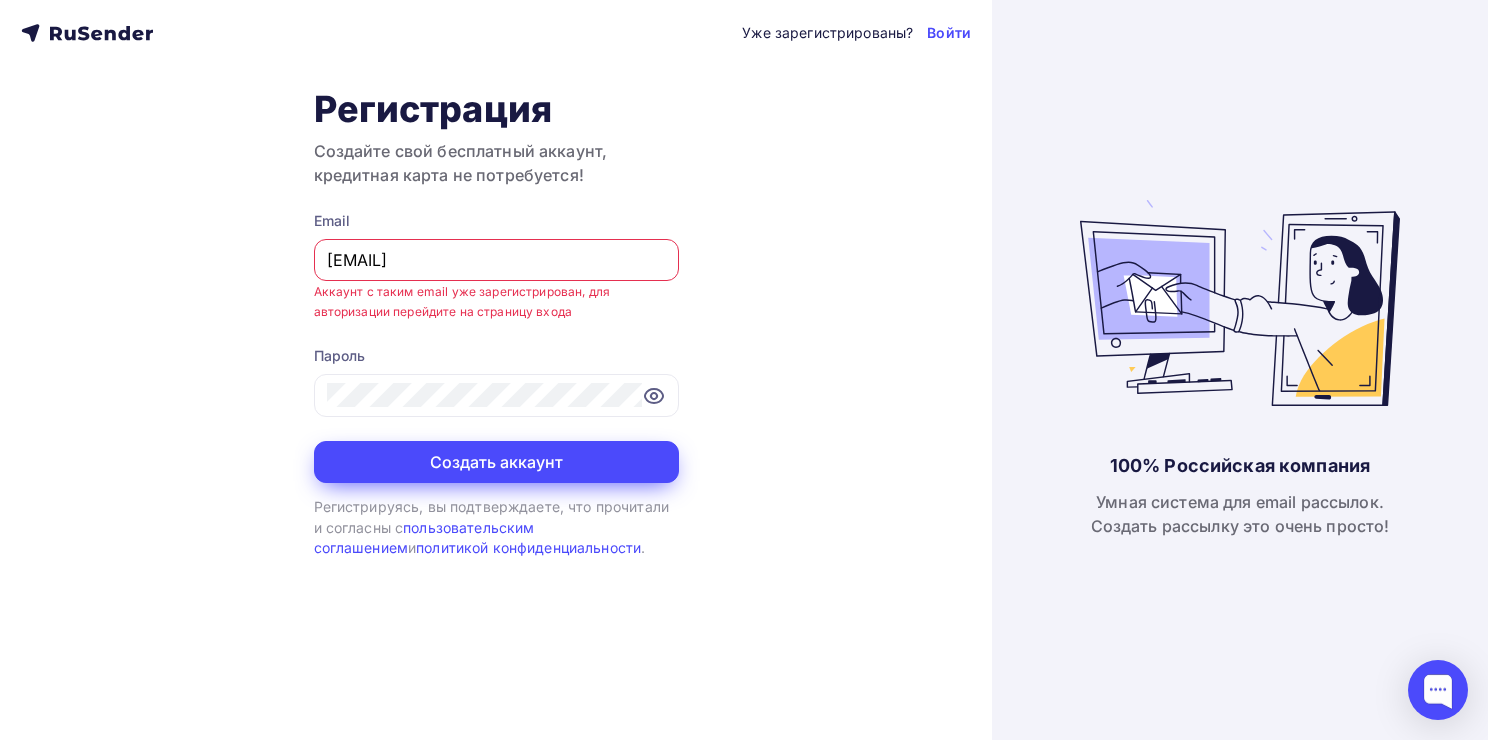 click at bounding box center [496, 396] 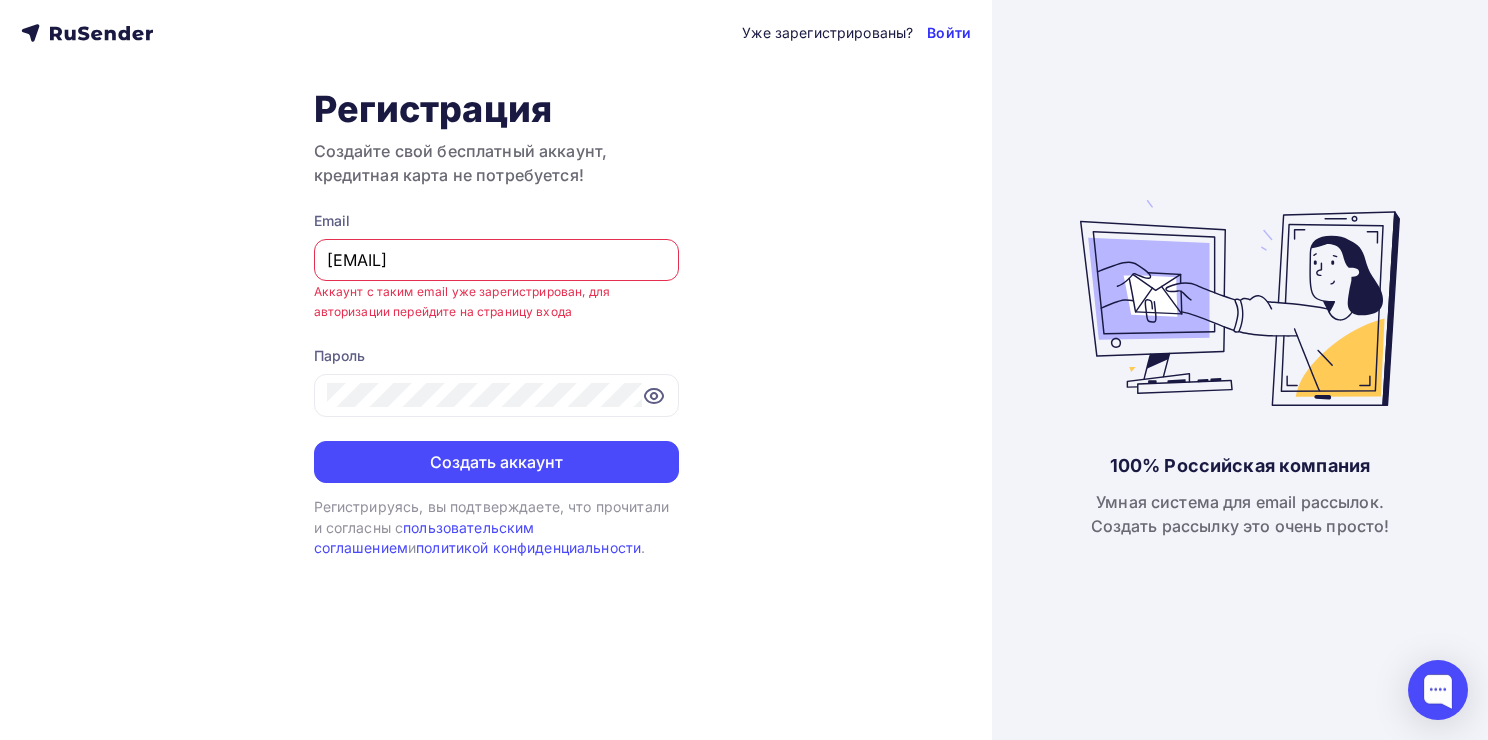 click on "Войти" at bounding box center [949, 33] 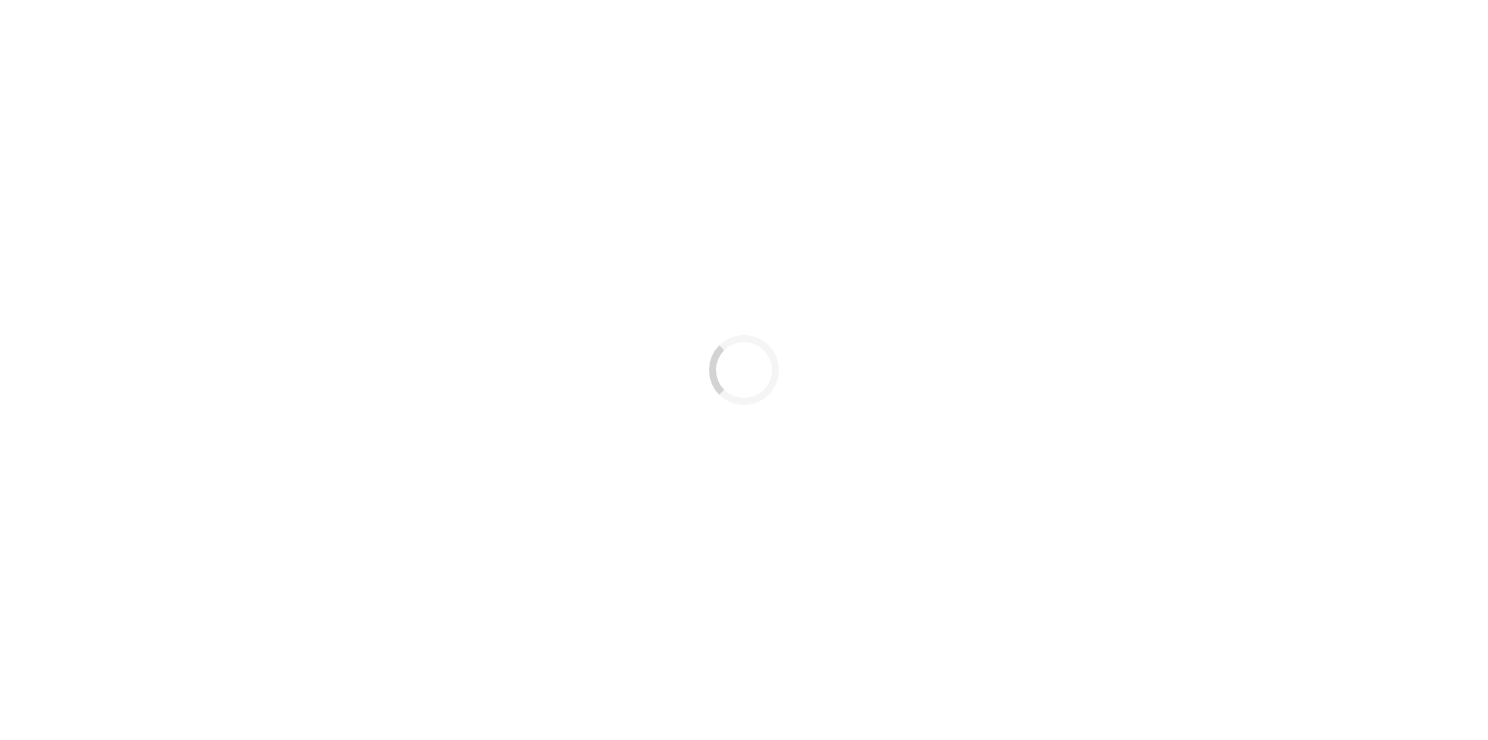 scroll, scrollTop: 0, scrollLeft: 0, axis: both 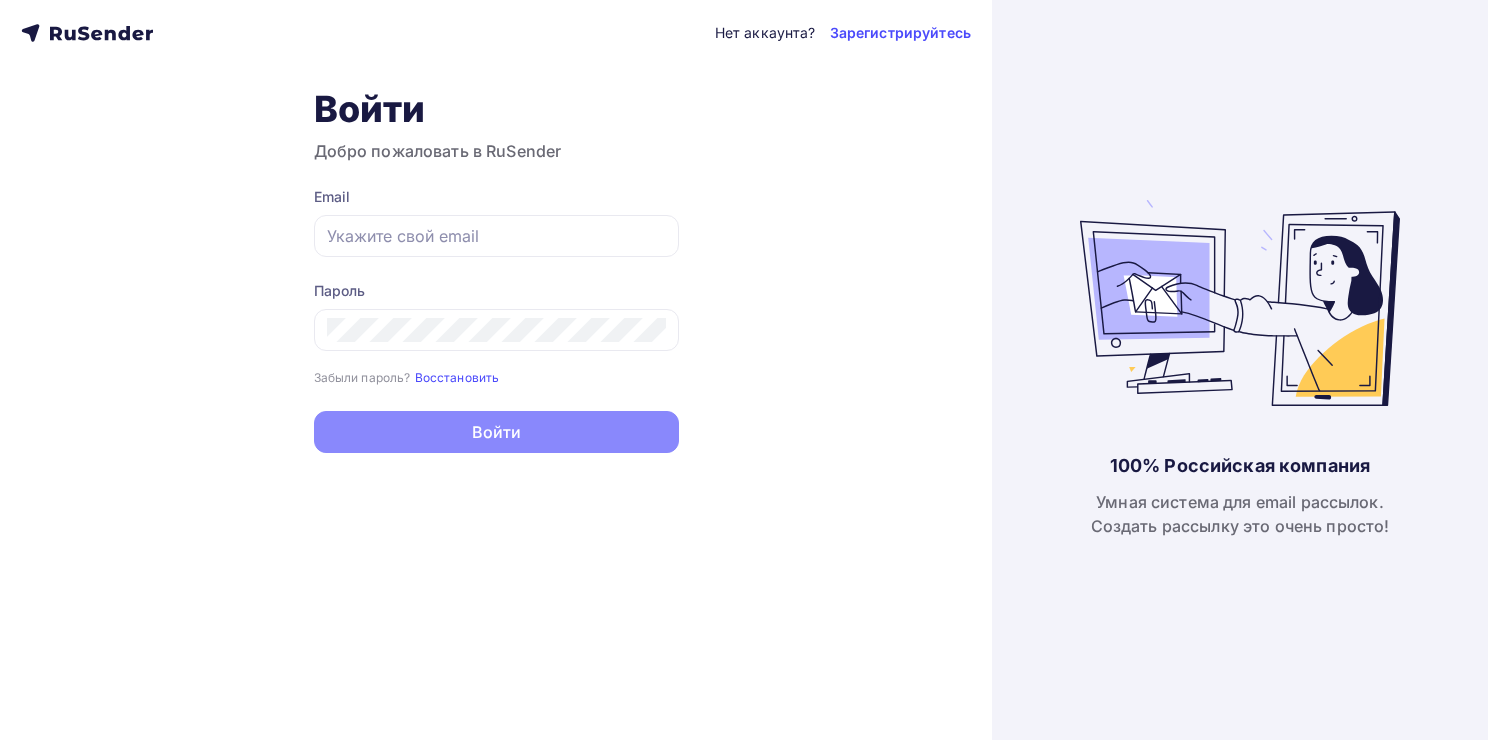 click on "Зарегистрируйтесь" at bounding box center (900, 33) 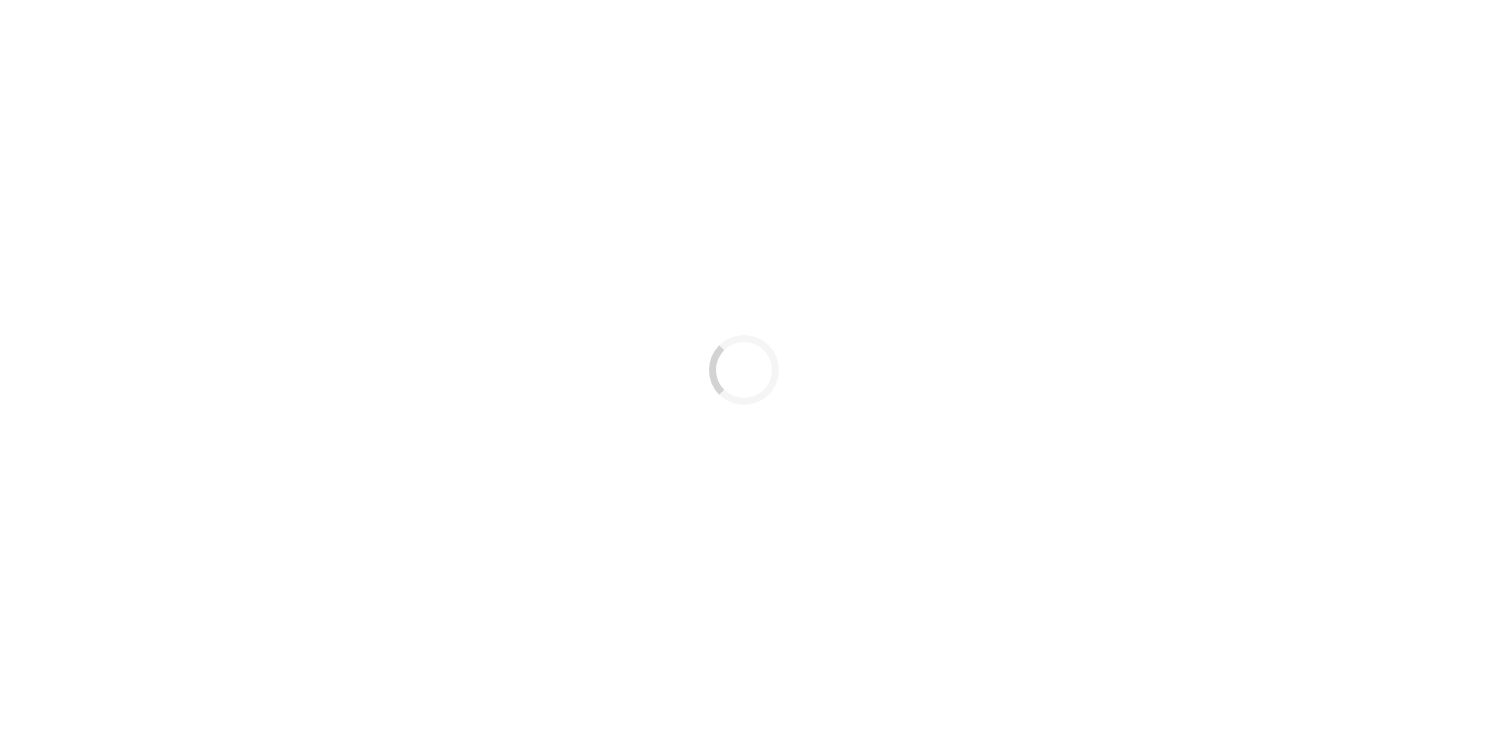 scroll, scrollTop: 0, scrollLeft: 0, axis: both 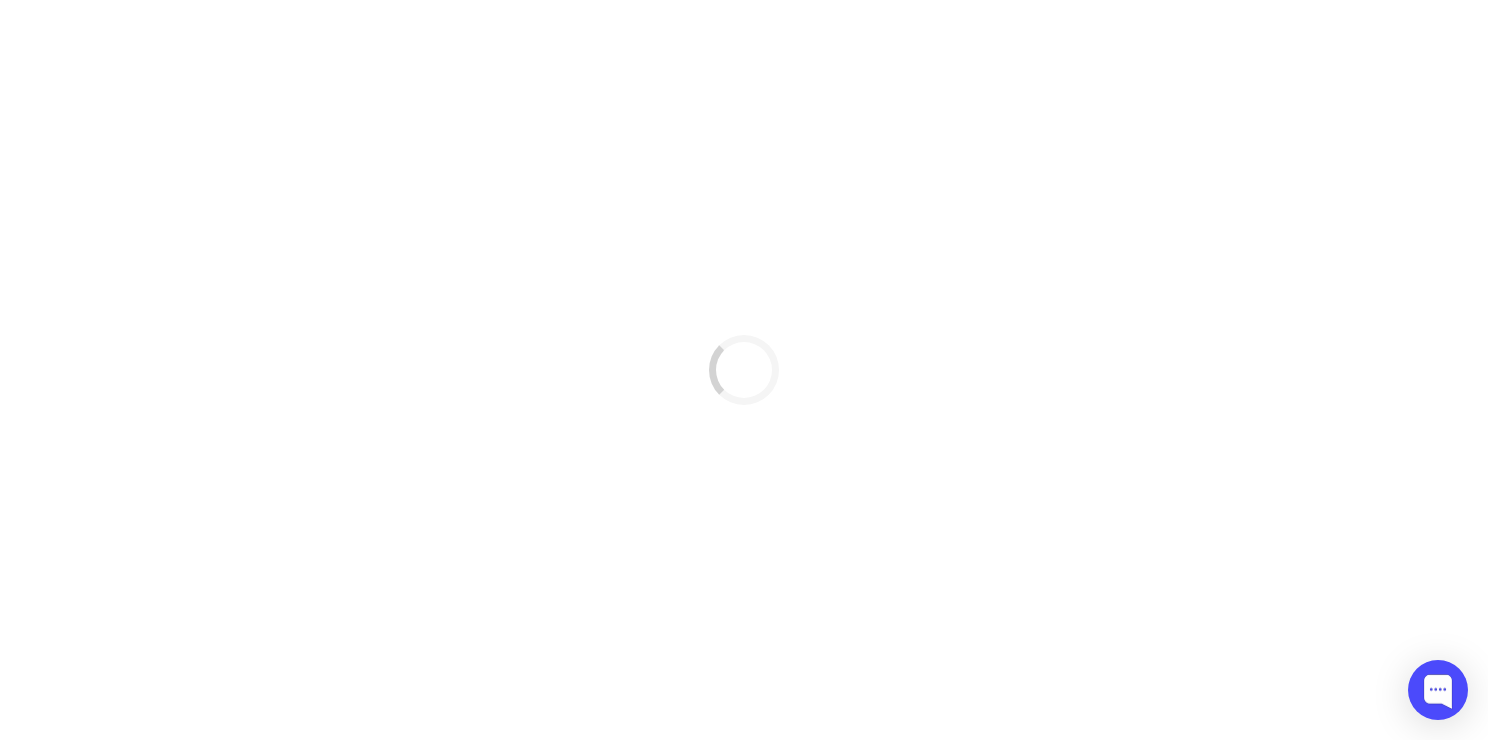 click on "Loading..." at bounding box center (744, 370) 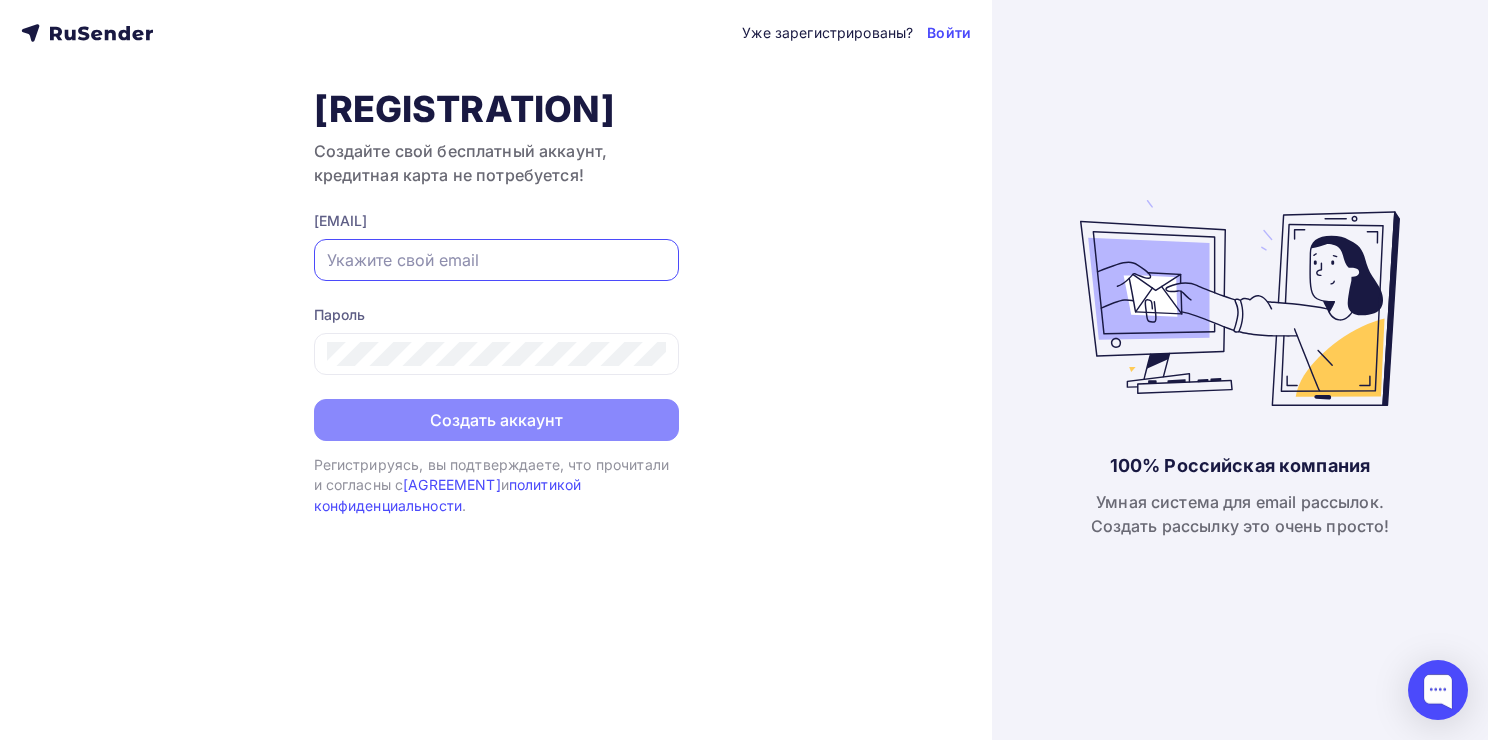 click at bounding box center (496, 260) 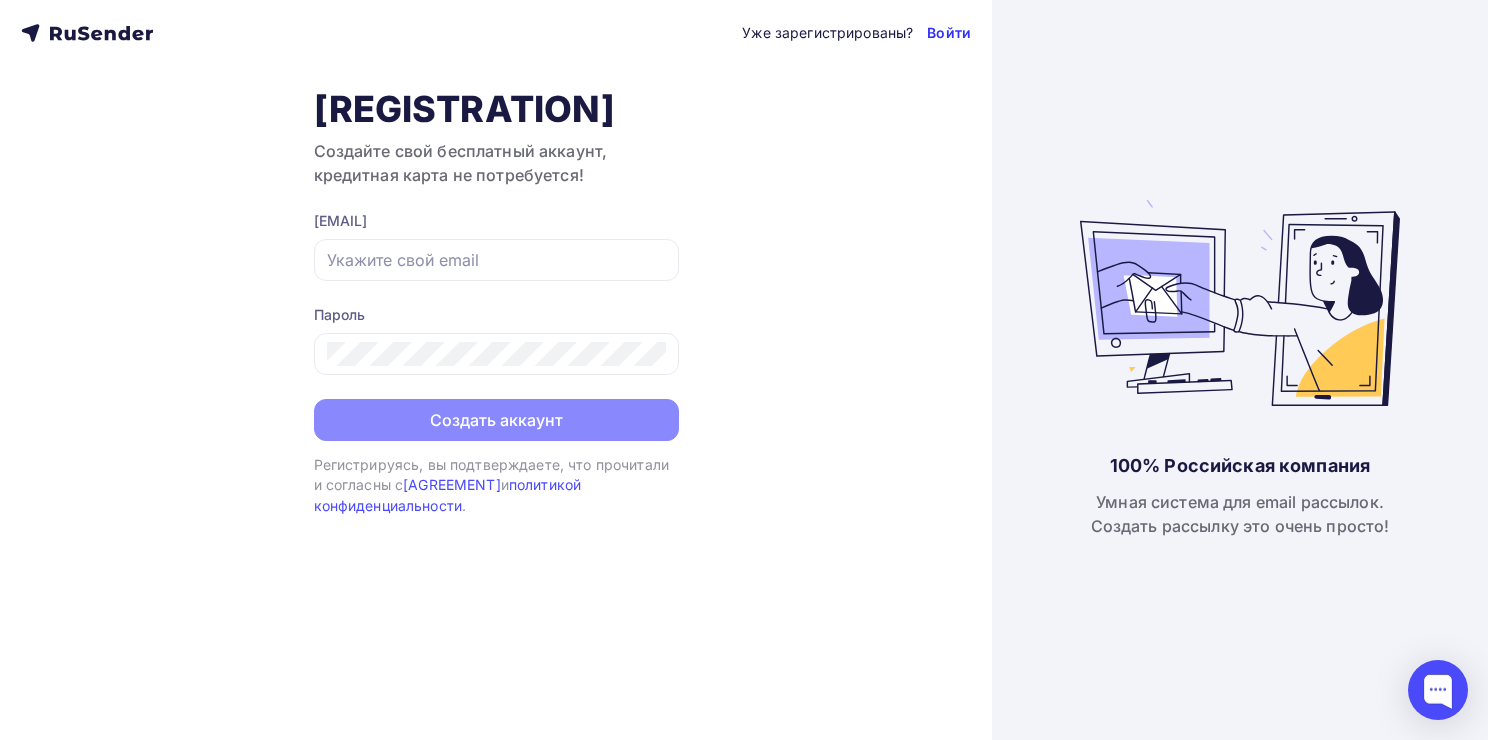 click on "Войти" at bounding box center [949, 33] 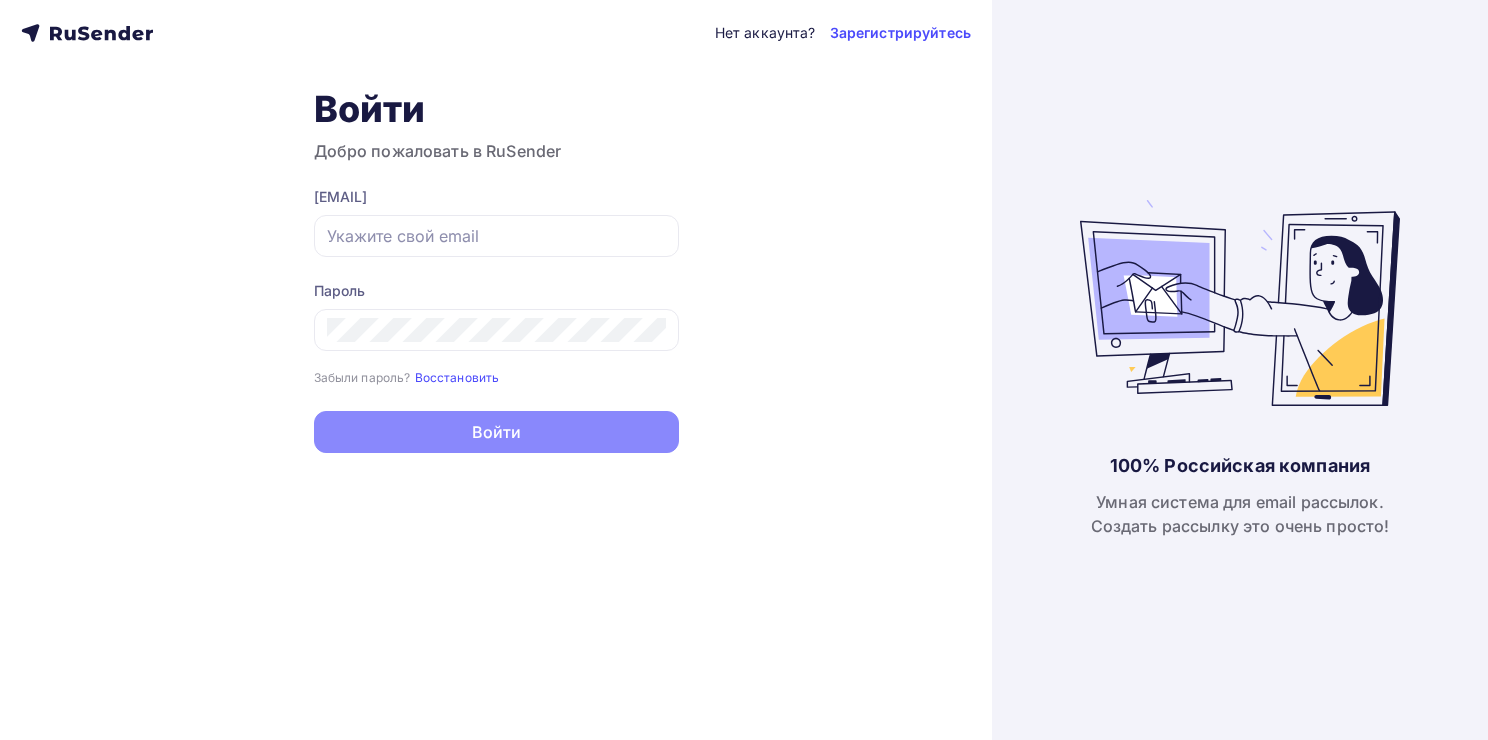 scroll, scrollTop: 0, scrollLeft: 0, axis: both 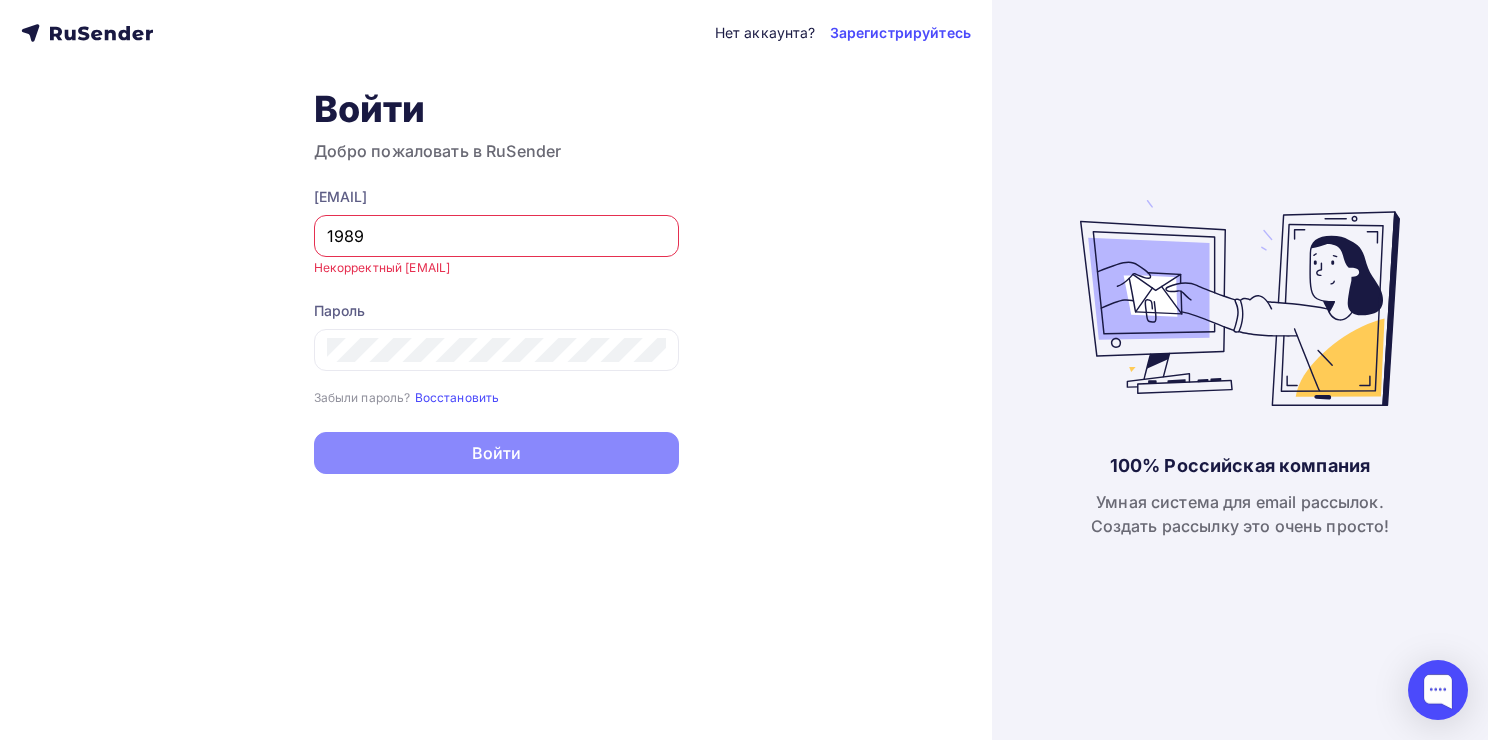 type on "[EMAIL]" 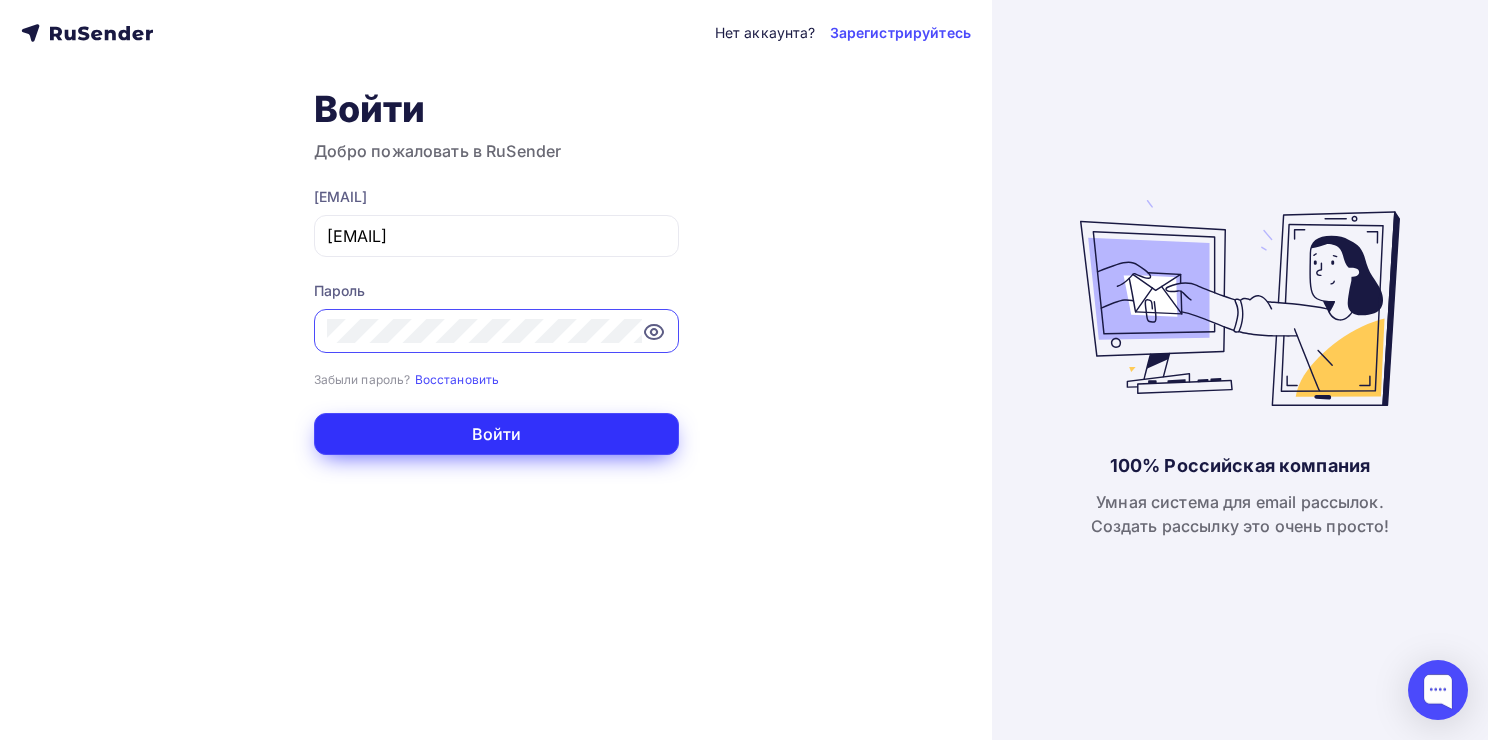 click on "Войти" at bounding box center (496, 434) 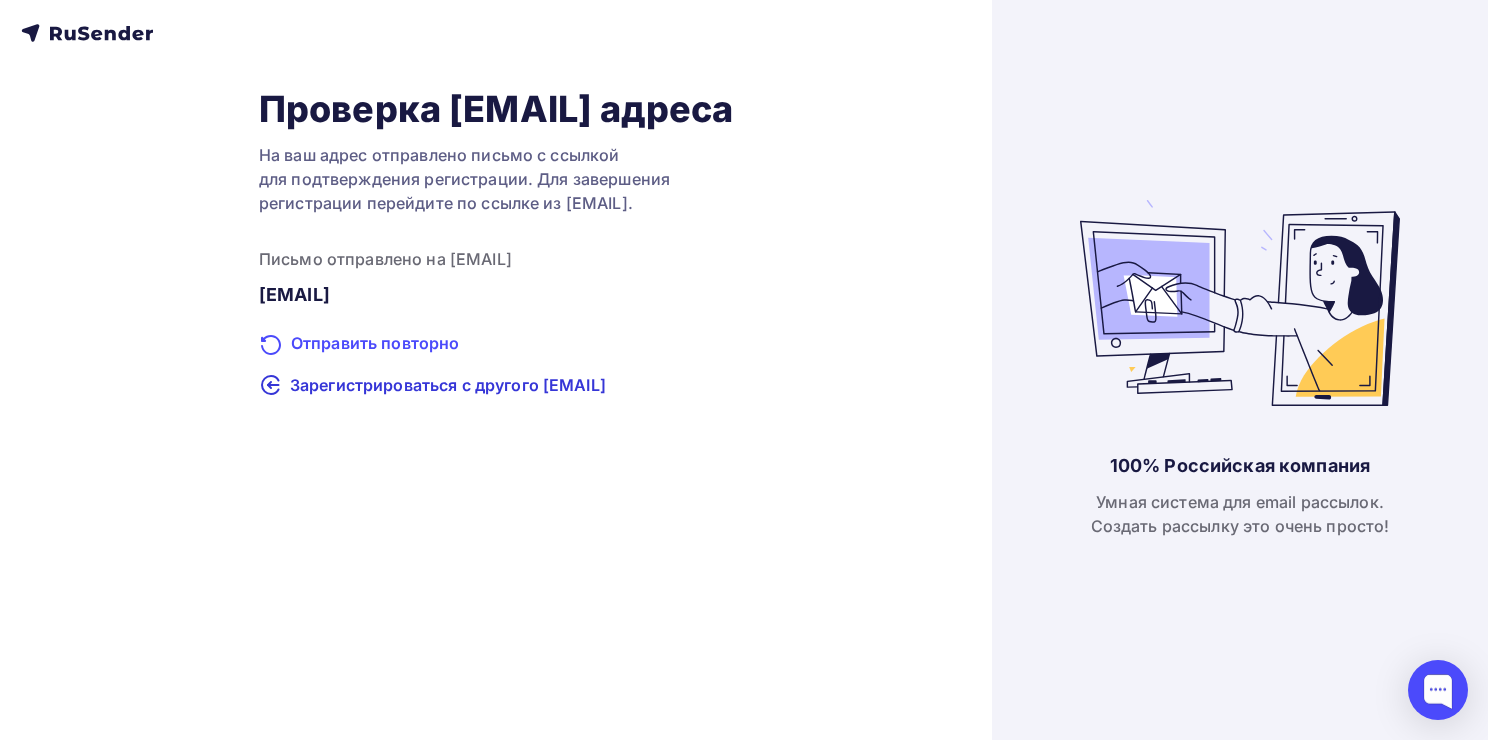 click on "Отправить повторно" at bounding box center (496, 344) 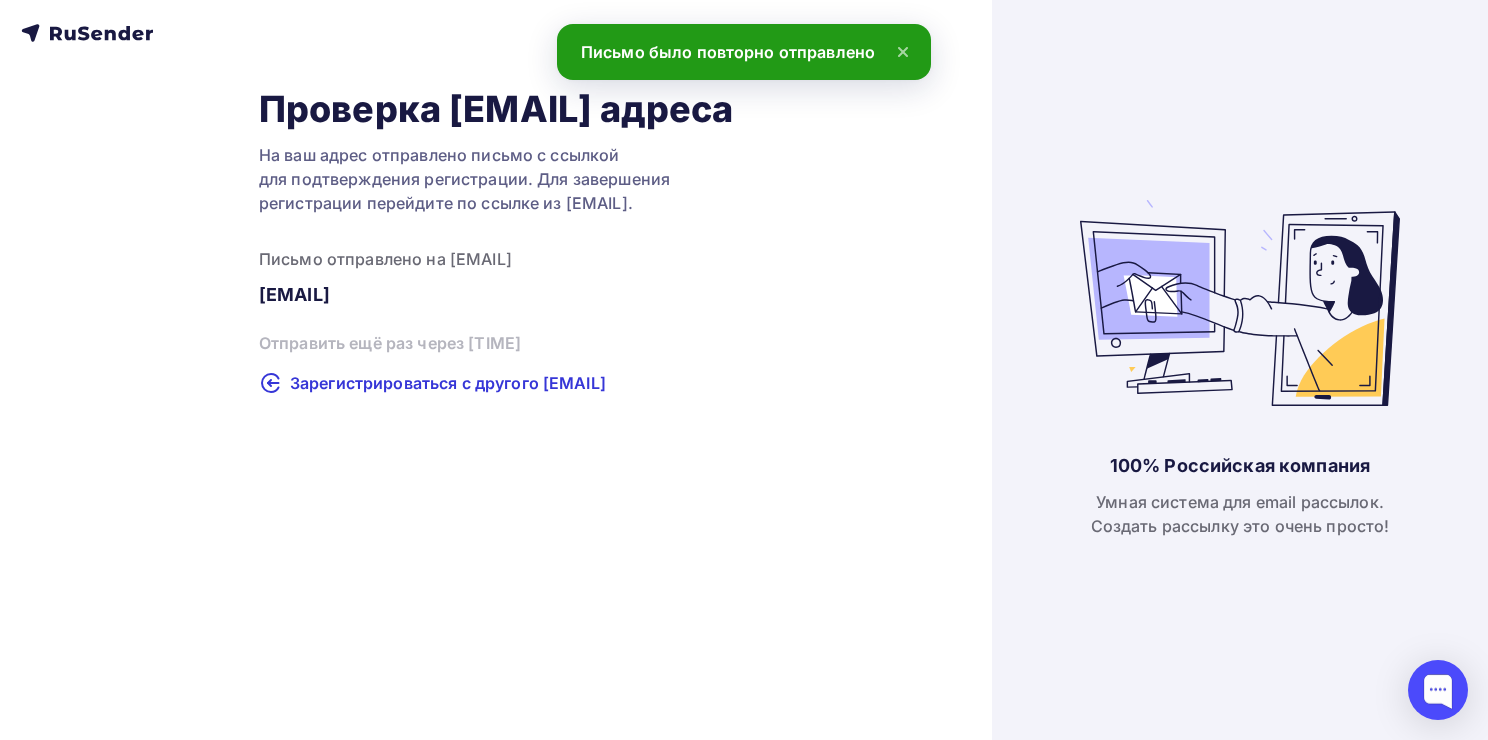 click on "Проверка email адреса   На ваш адрес отправлено письмо с ссылкой для подтверждения регистрации. Для завершения регистрации перейдите по ссылке из письма.   Письмо отправлено на email   1989_85@mail.ru
Отправить ещё раз через 00:59
Зарегистрироваться с другого email" at bounding box center [496, 241] 